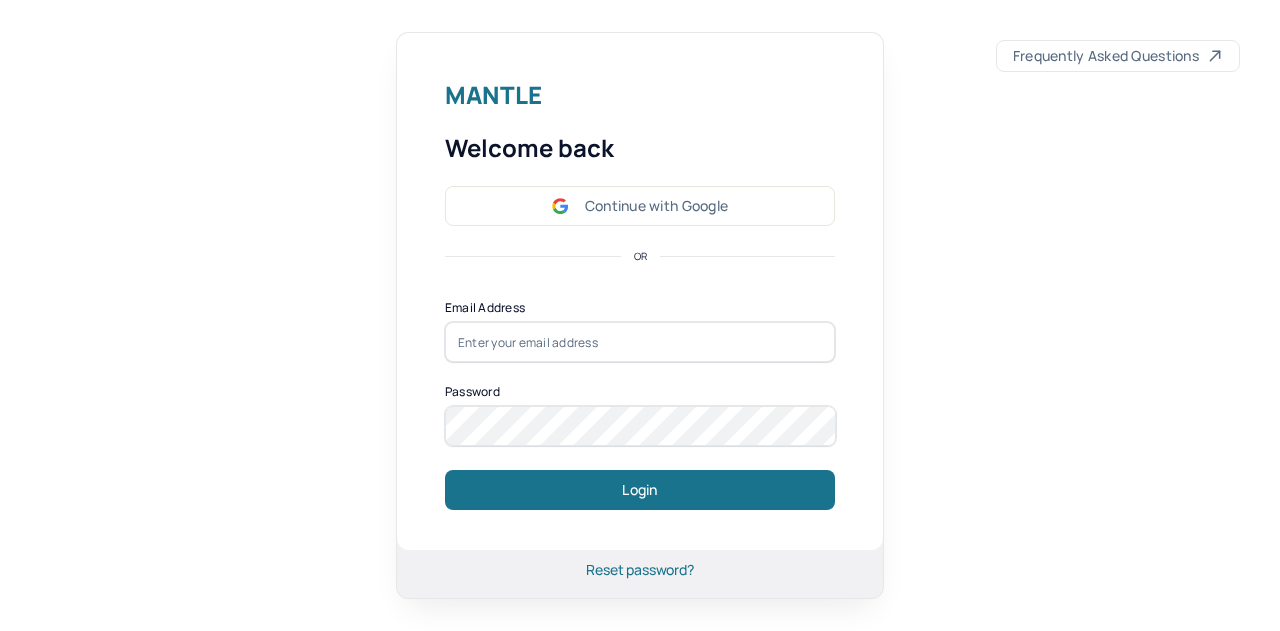 scroll, scrollTop: 0, scrollLeft: 0, axis: both 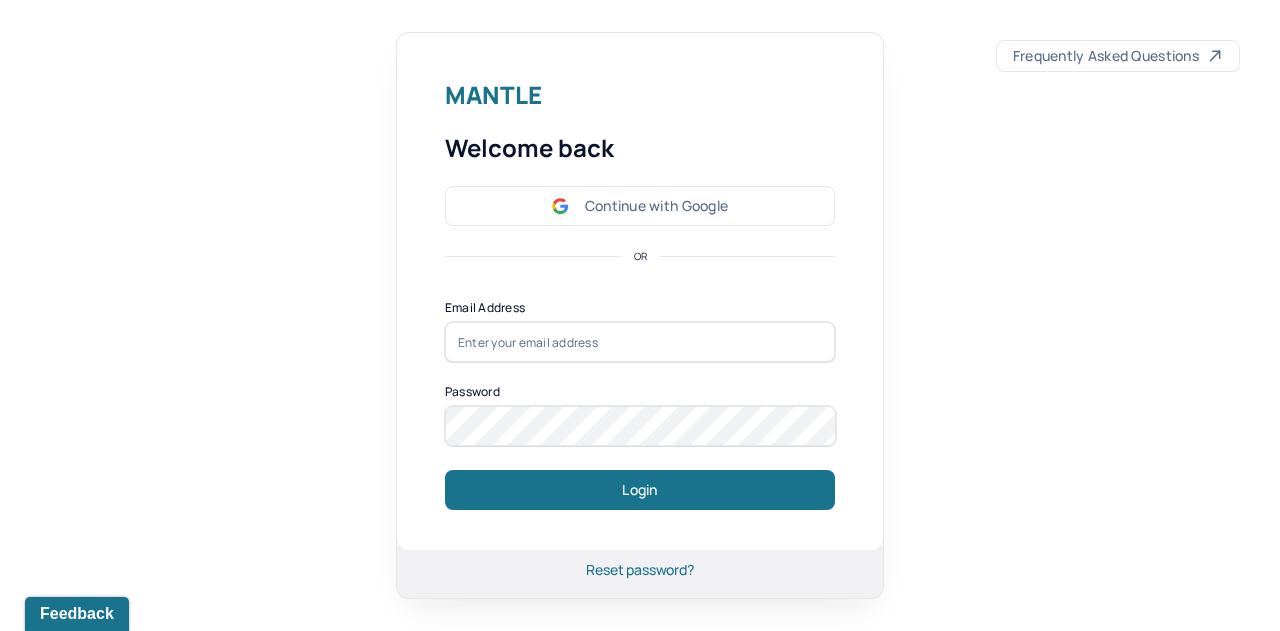 click on "Continue with Google" at bounding box center (640, 206) 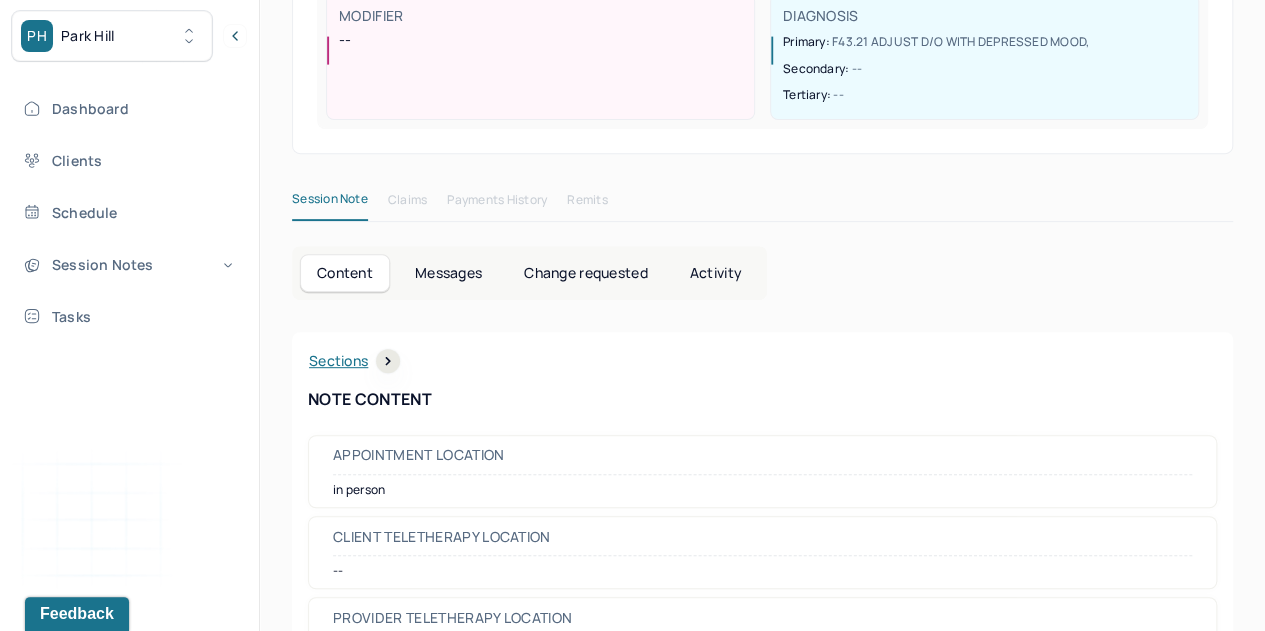 click on "Session Notes" at bounding box center (128, 264) 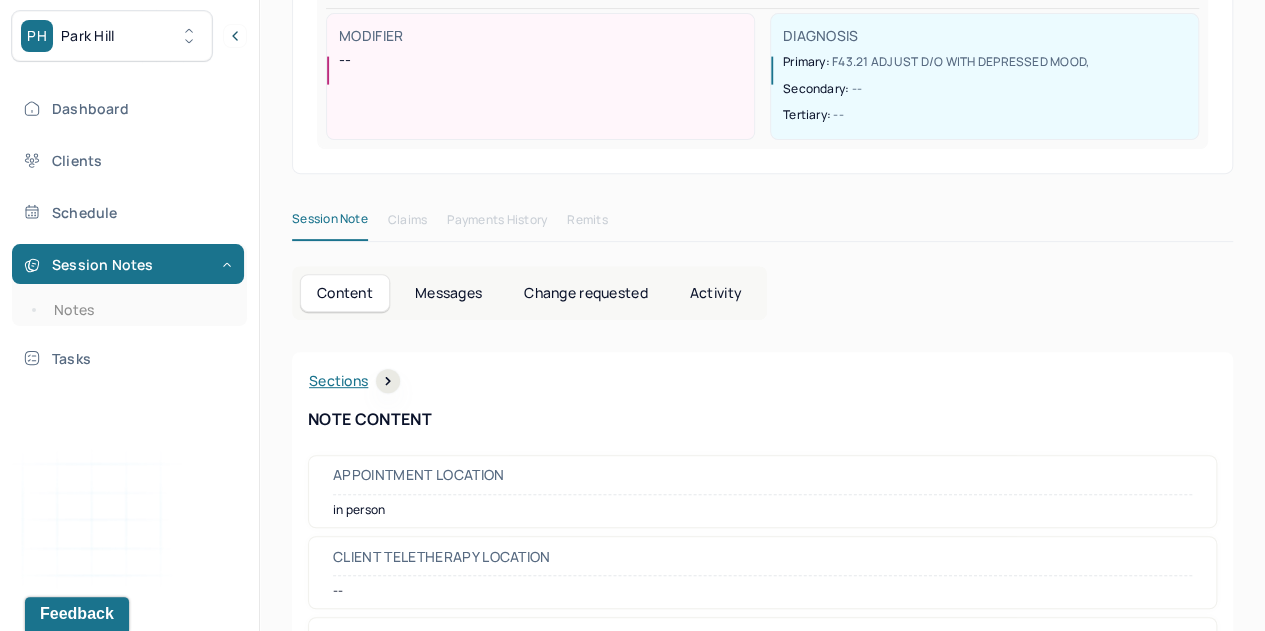 click on "Notes" at bounding box center [139, 310] 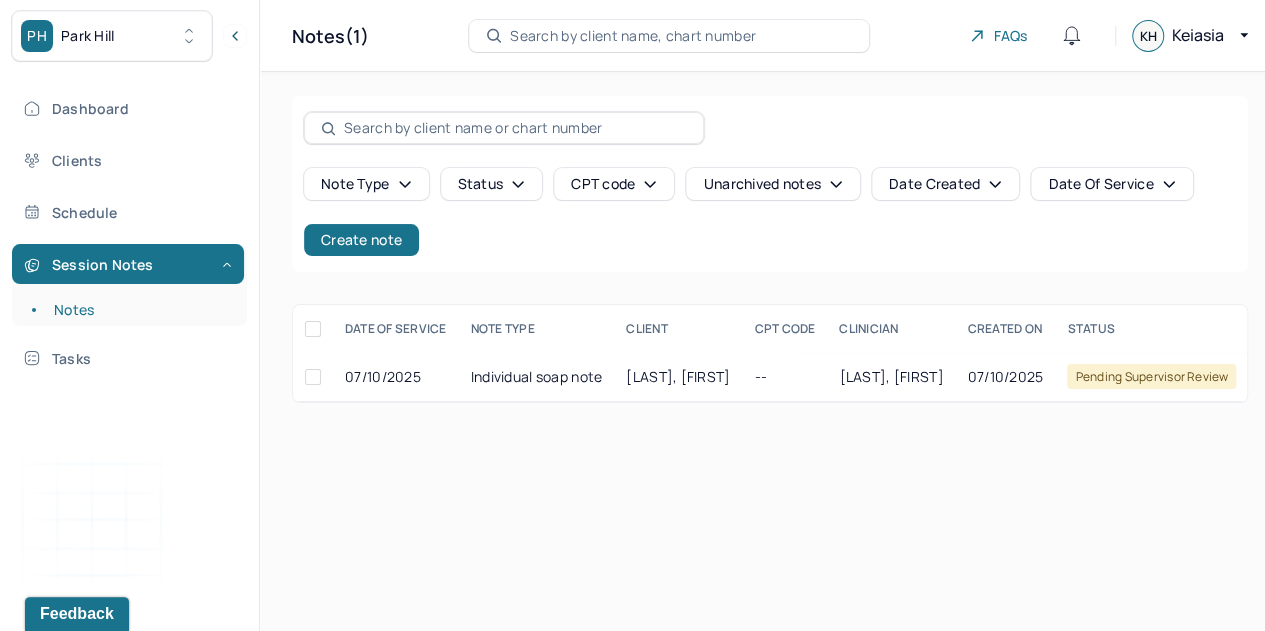 scroll, scrollTop: 0, scrollLeft: 0, axis: both 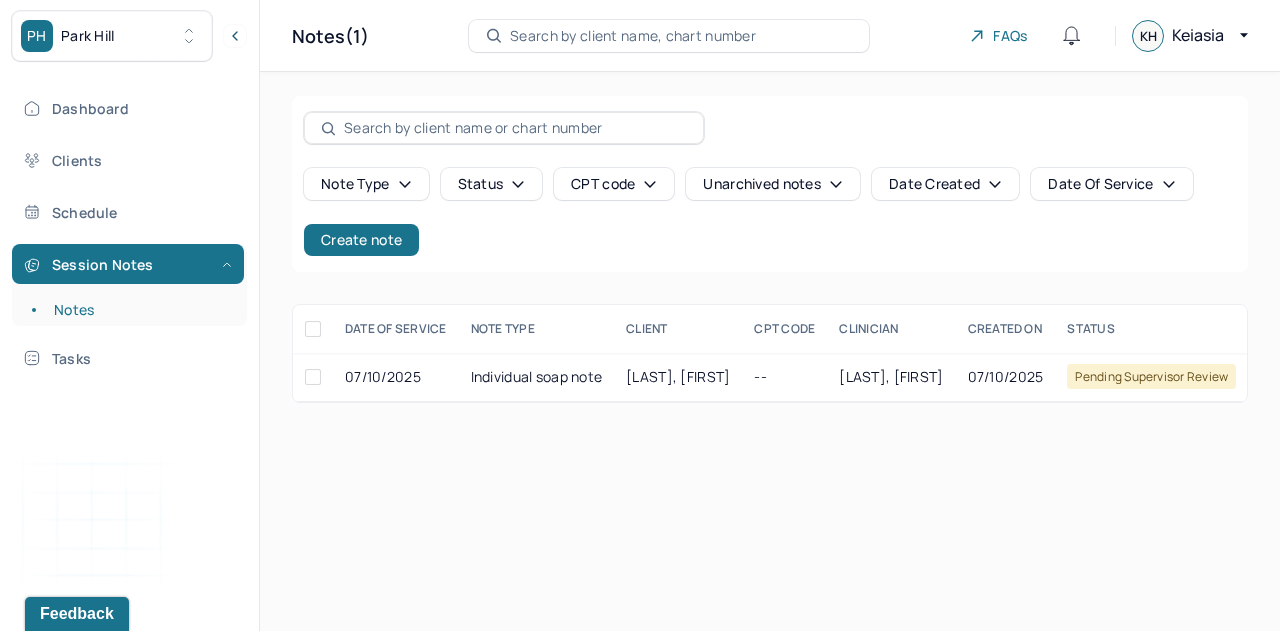 click on "Dashboard" at bounding box center (128, 108) 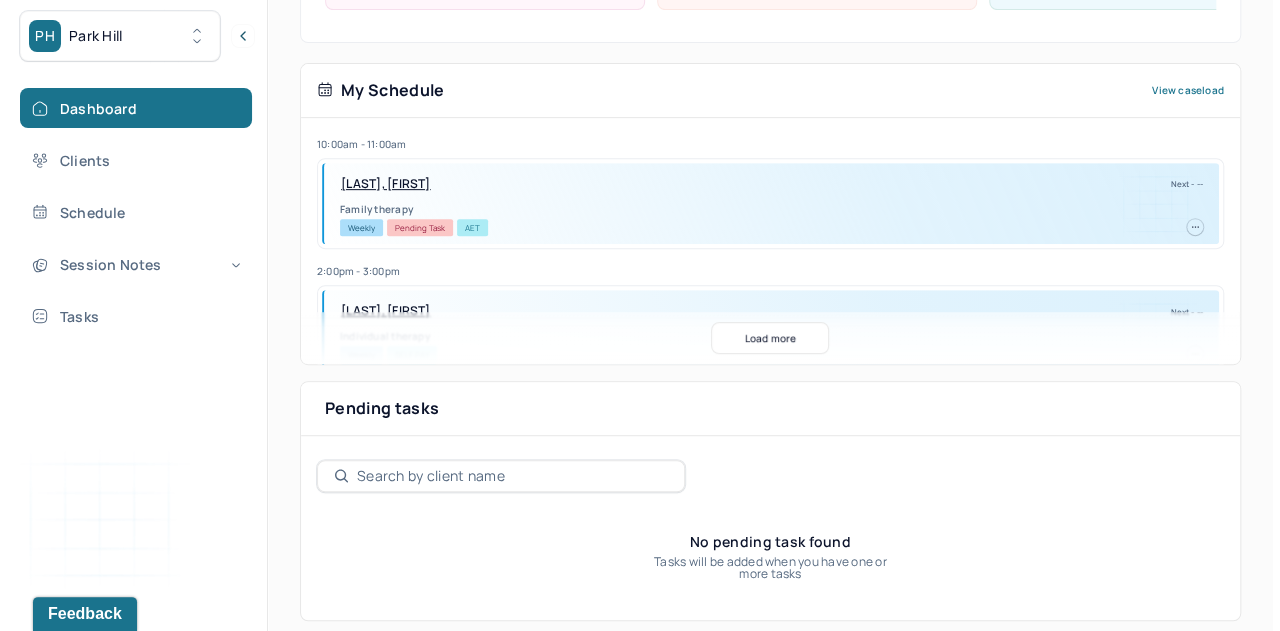 scroll, scrollTop: 384, scrollLeft: 0, axis: vertical 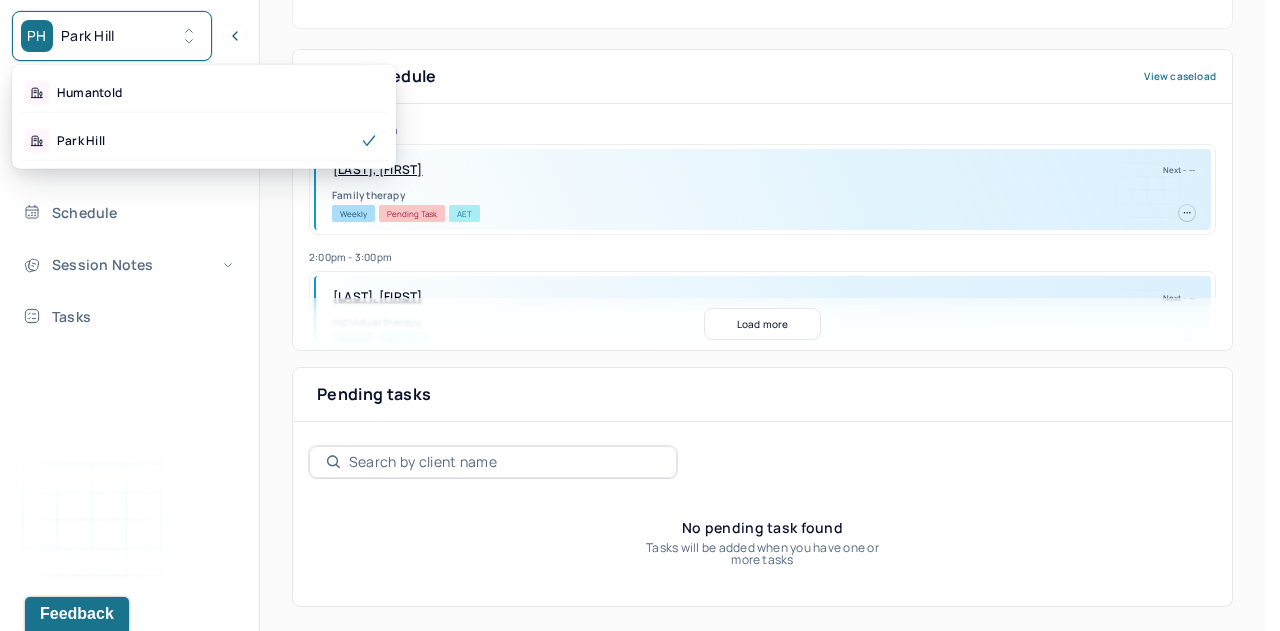 click on "PH Park Hill" at bounding box center [112, 36] 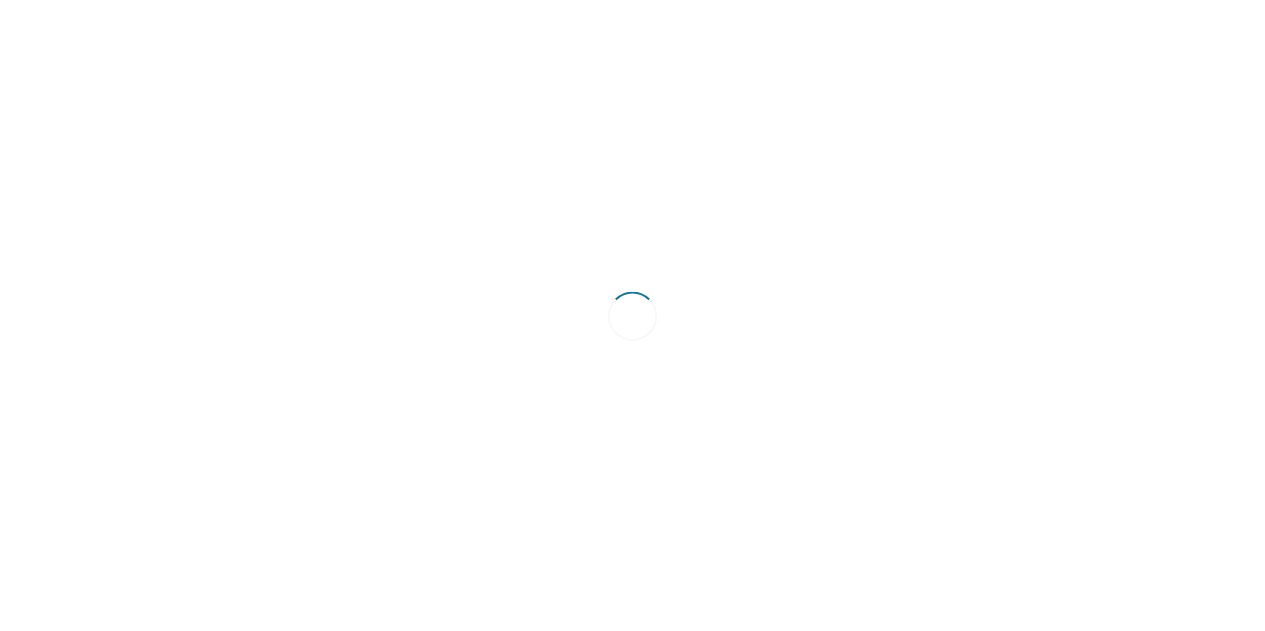 scroll, scrollTop: 0, scrollLeft: 0, axis: both 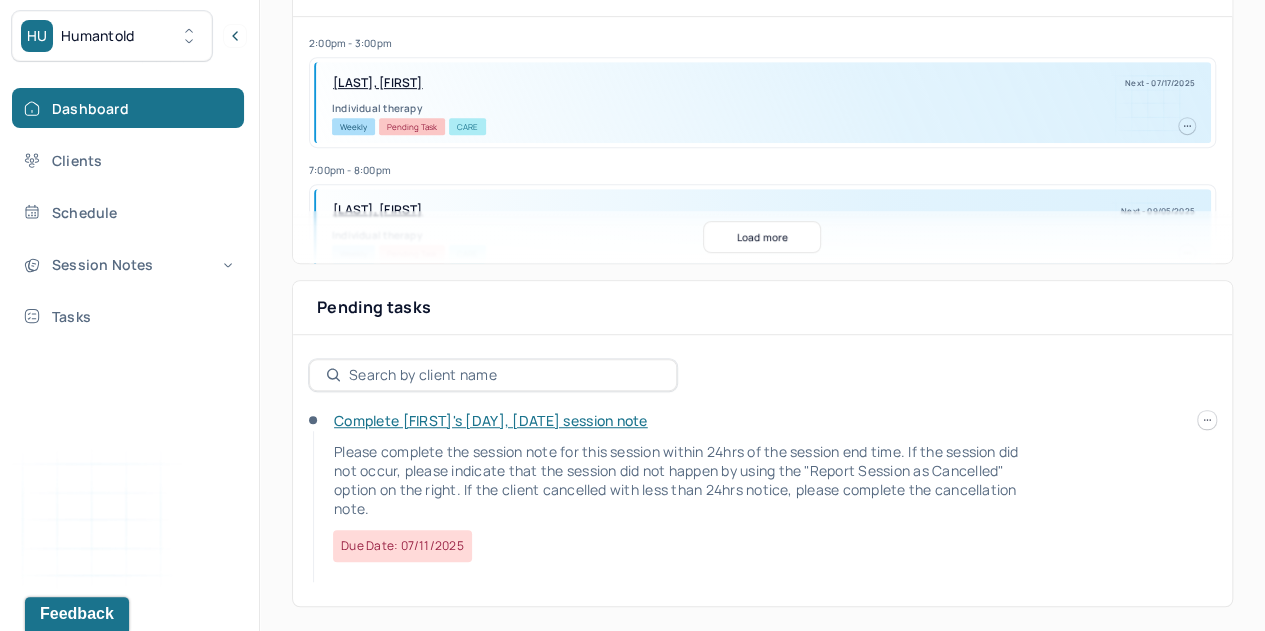 click on "Complete Molly's Thu, 07/10 session note" at bounding box center [491, 420] 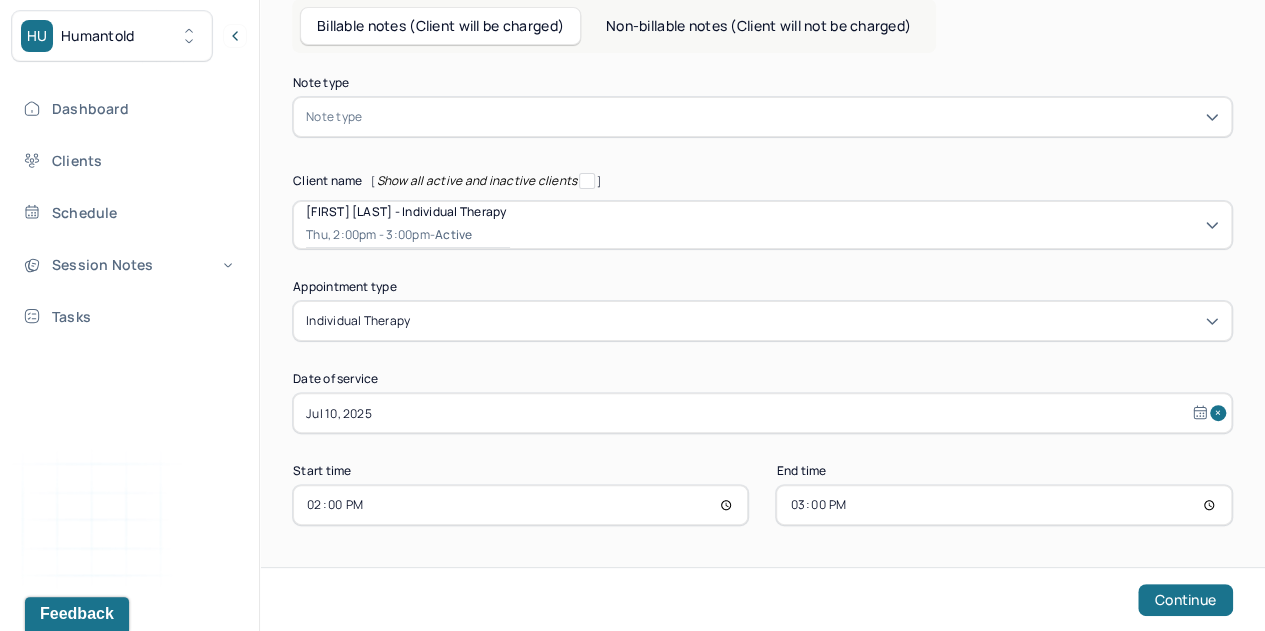 scroll, scrollTop: 96, scrollLeft: 0, axis: vertical 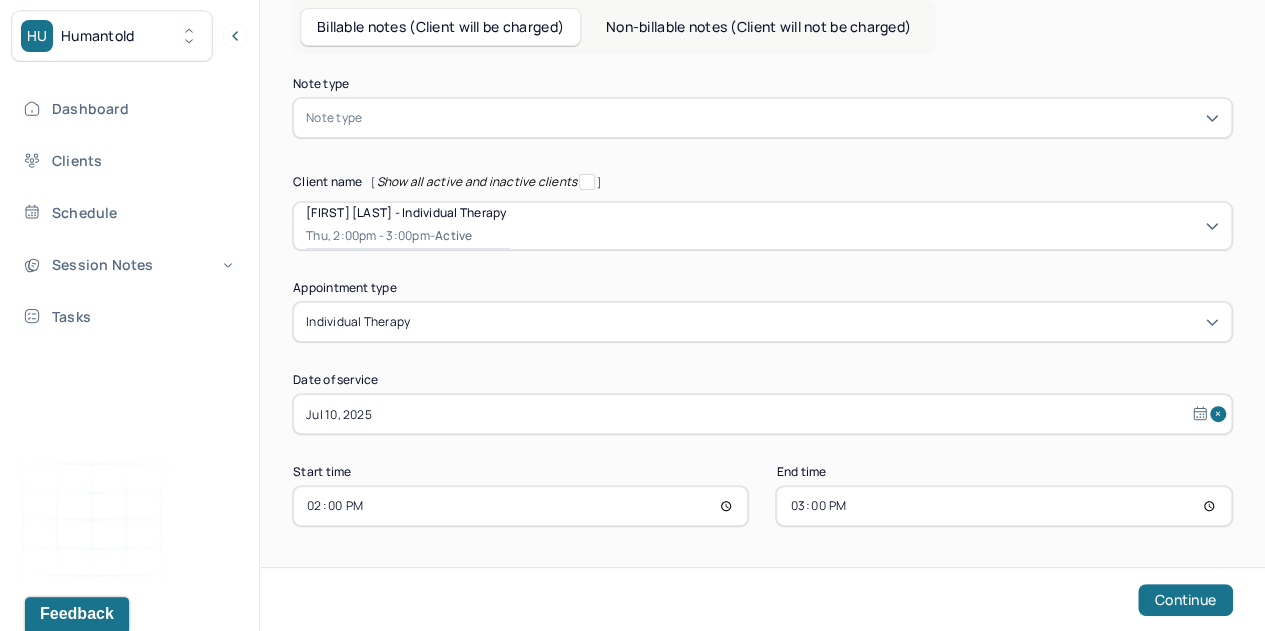 click on "Clients" at bounding box center [128, 160] 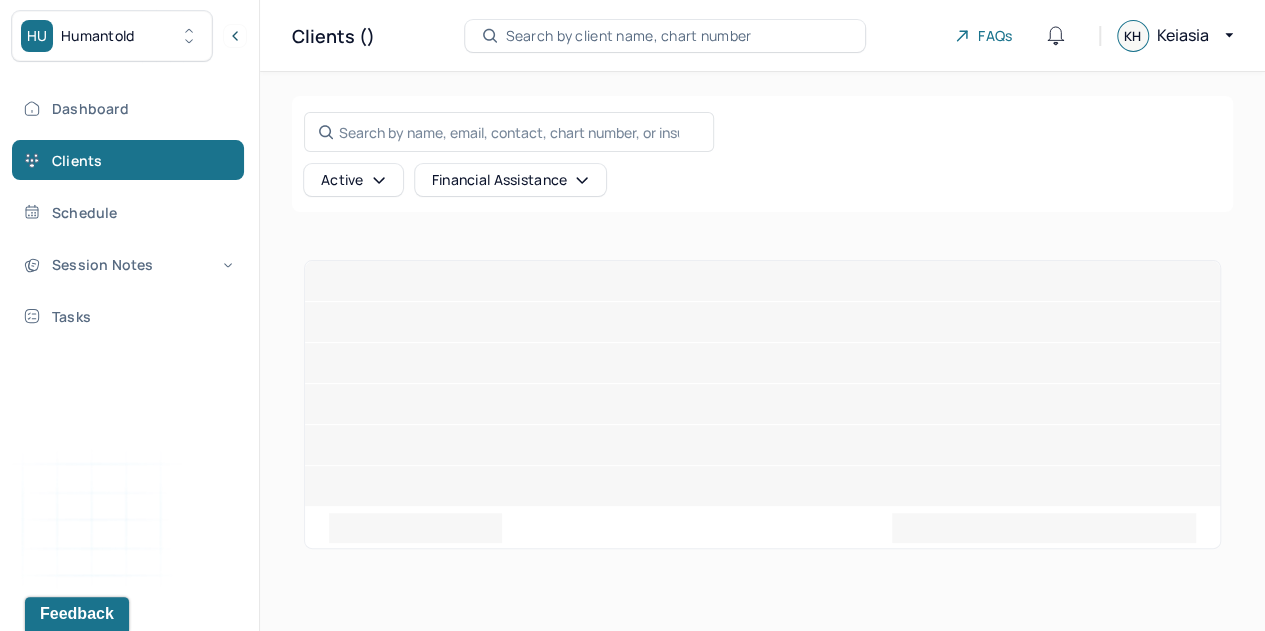 scroll, scrollTop: 0, scrollLeft: 0, axis: both 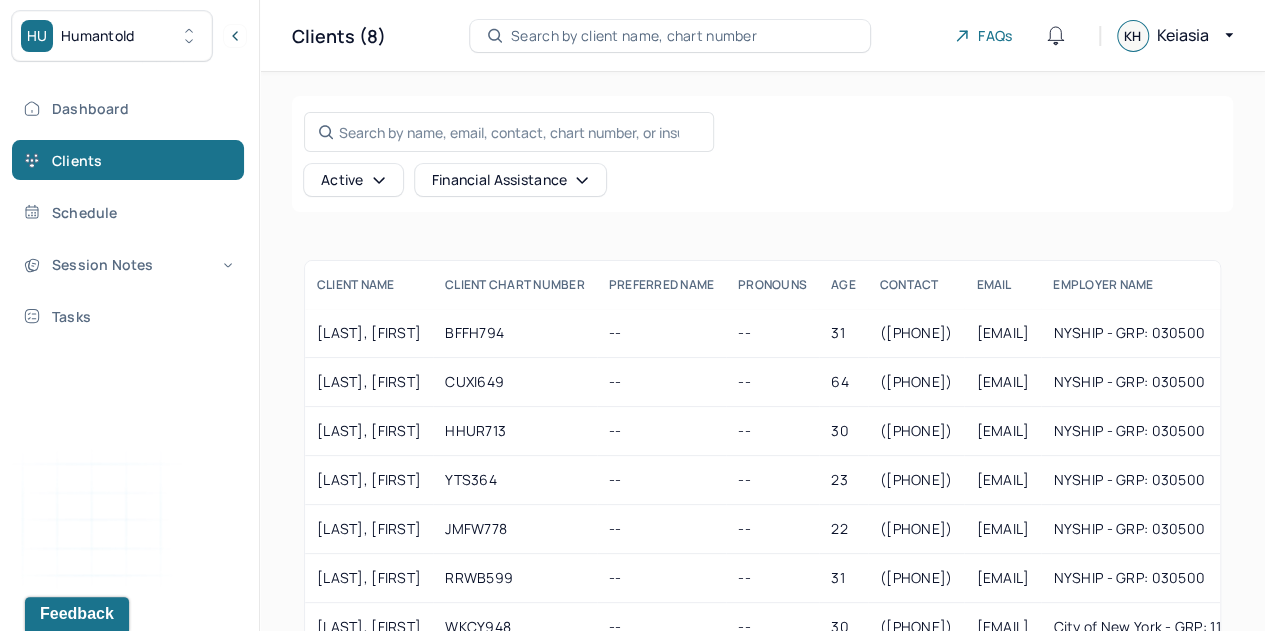 click on "BOYLE, MOLLY" at bounding box center [369, 333] 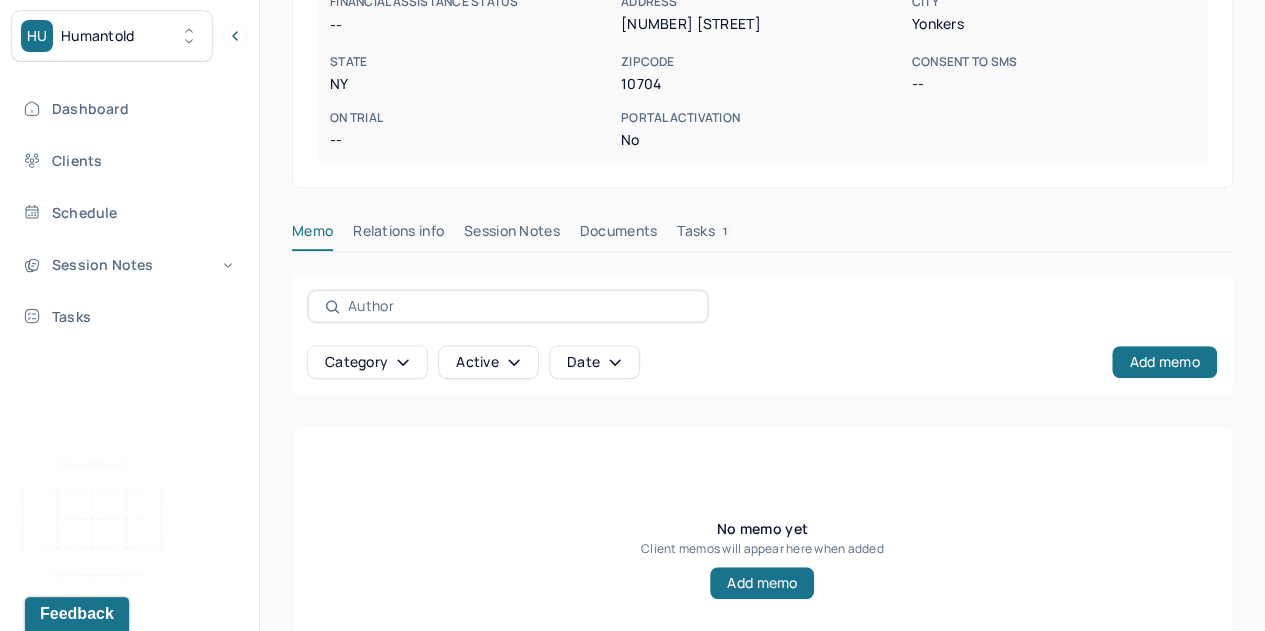 scroll, scrollTop: 454, scrollLeft: 0, axis: vertical 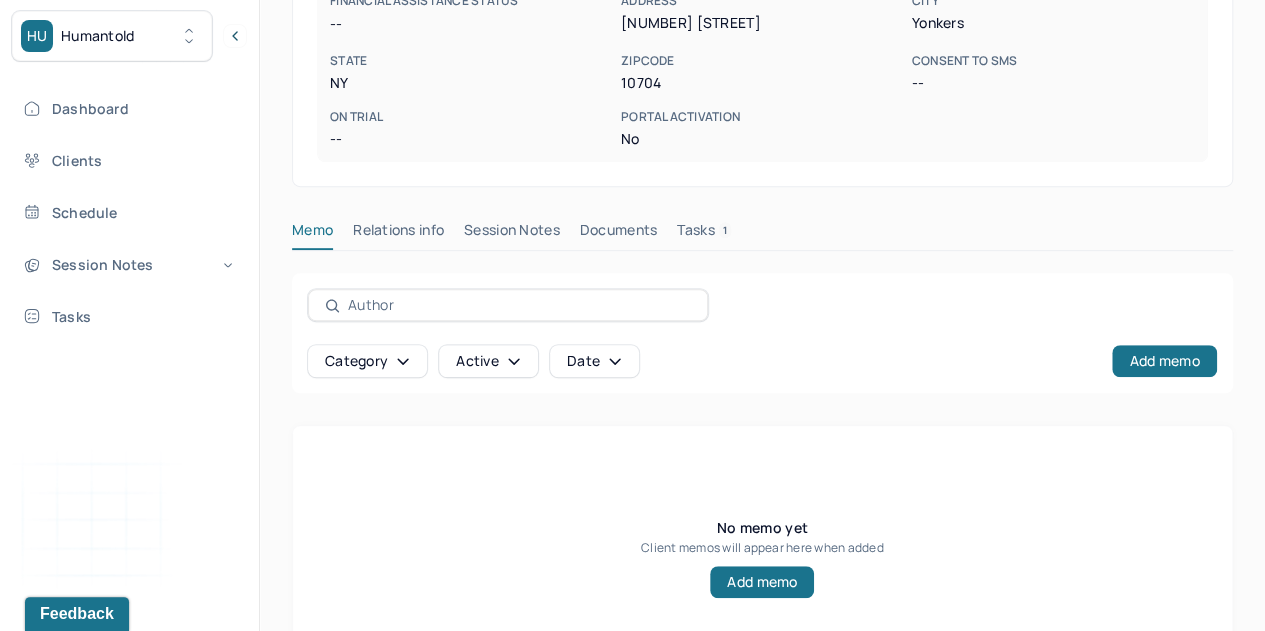 click on "Session Notes" at bounding box center (512, 234) 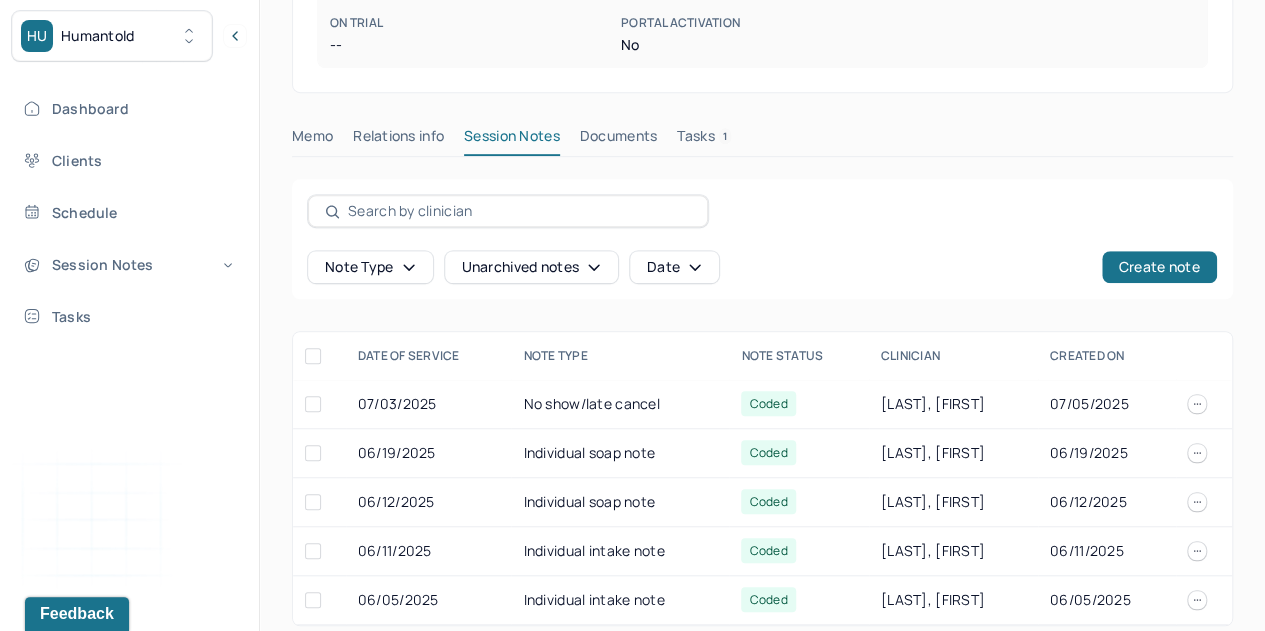 scroll, scrollTop: 551, scrollLeft: 0, axis: vertical 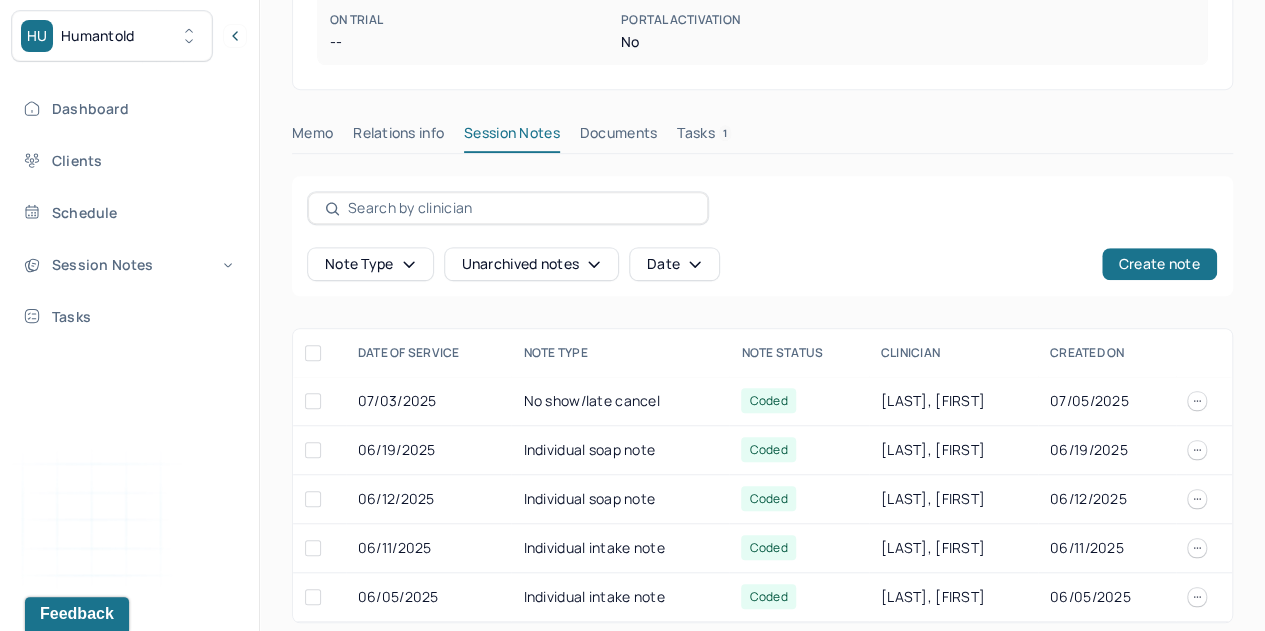 click on "Note type     Unarchived notes     Date     Create note" at bounding box center [762, 264] 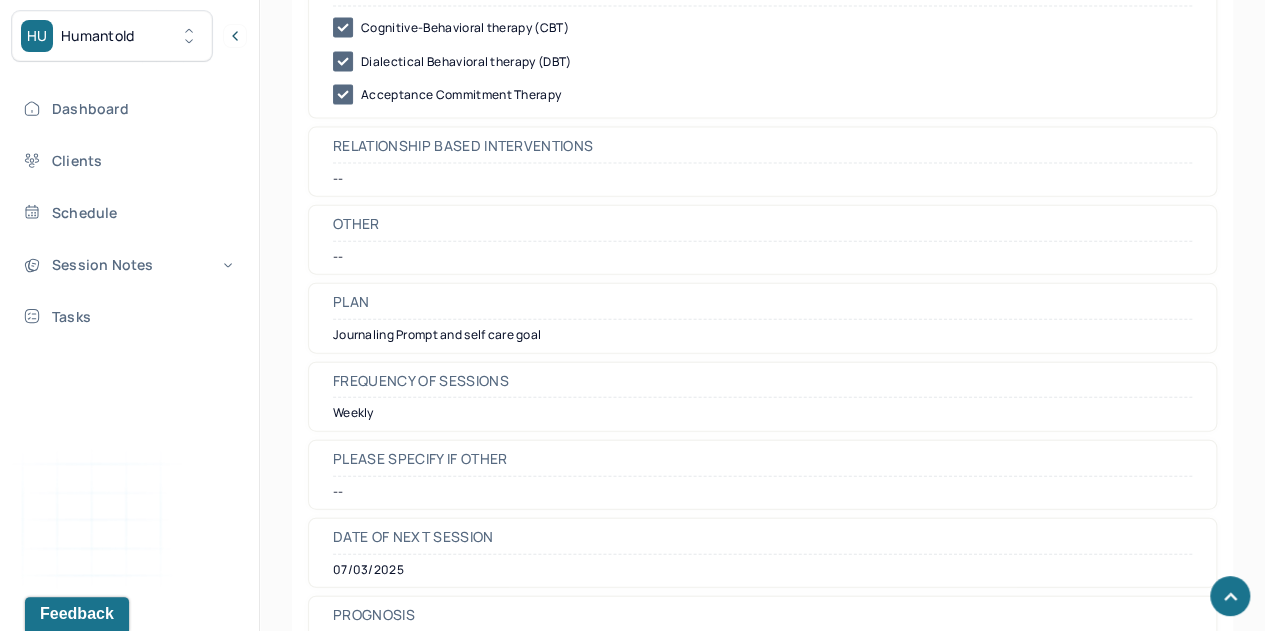 scroll, scrollTop: 2174, scrollLeft: 0, axis: vertical 